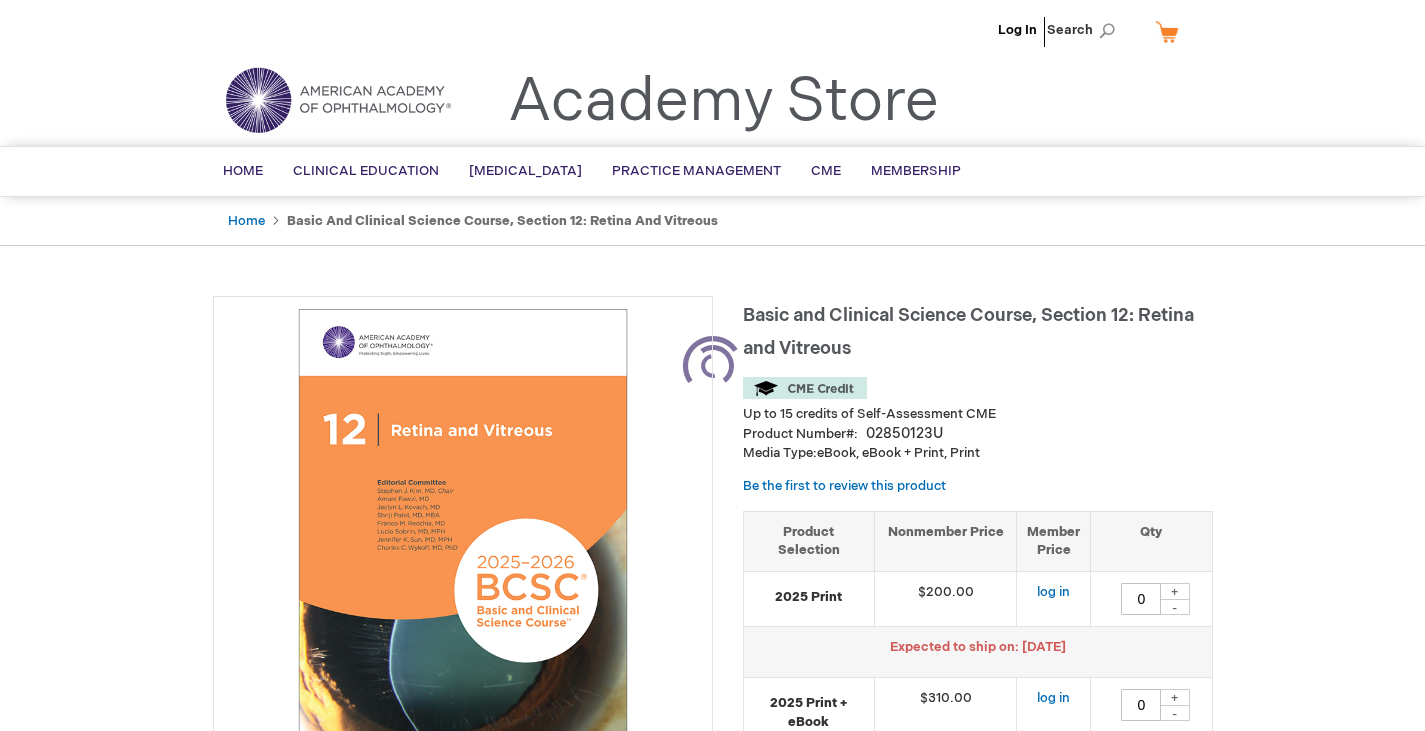 scroll, scrollTop: 0, scrollLeft: 0, axis: both 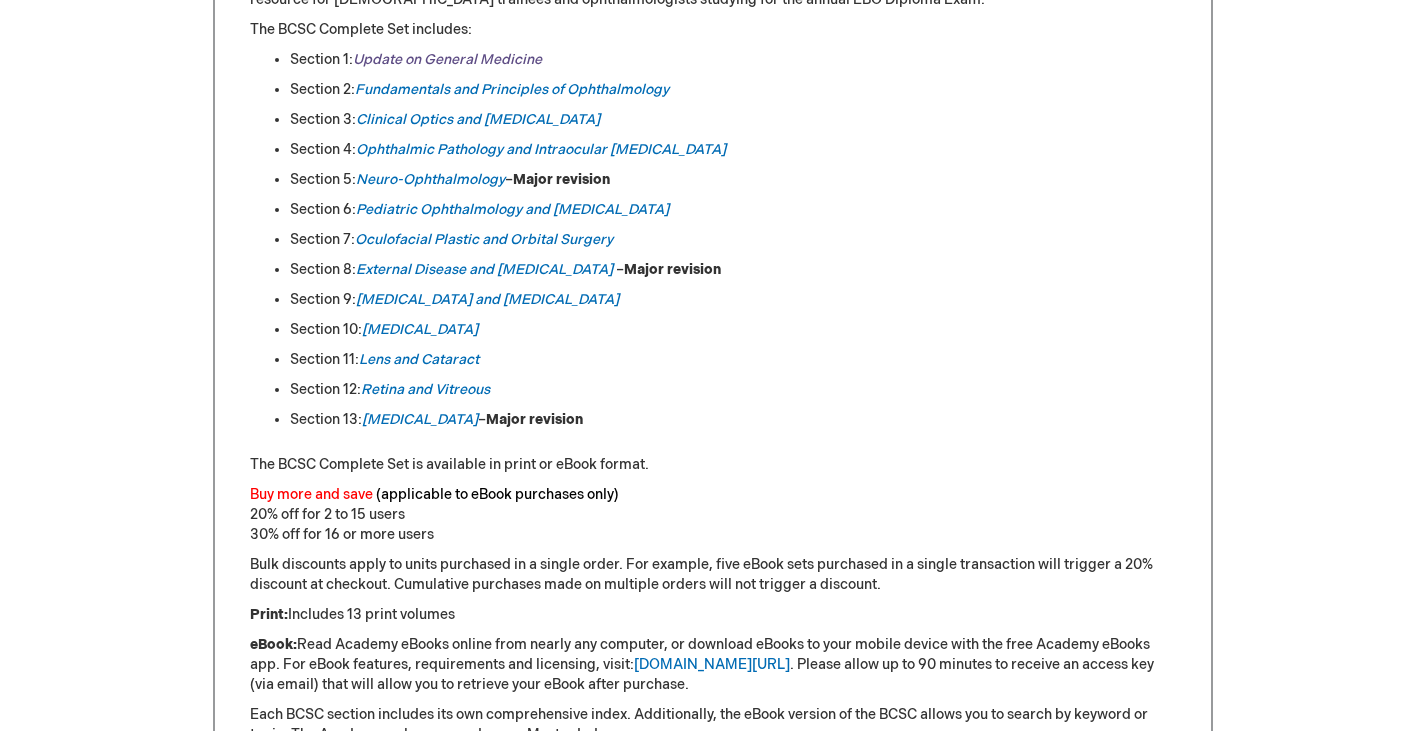 click on "Update on General Medicine" at bounding box center [447, 59] 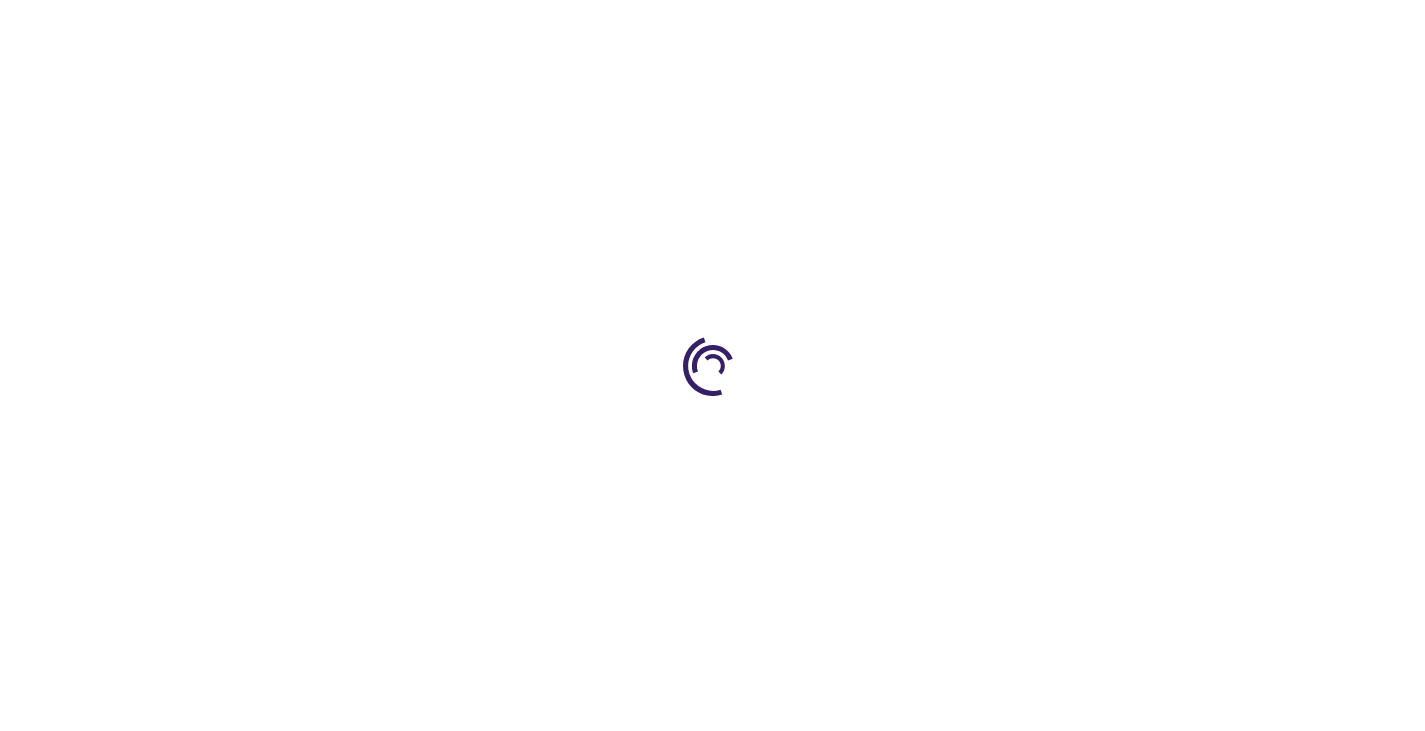 scroll, scrollTop: 0, scrollLeft: 0, axis: both 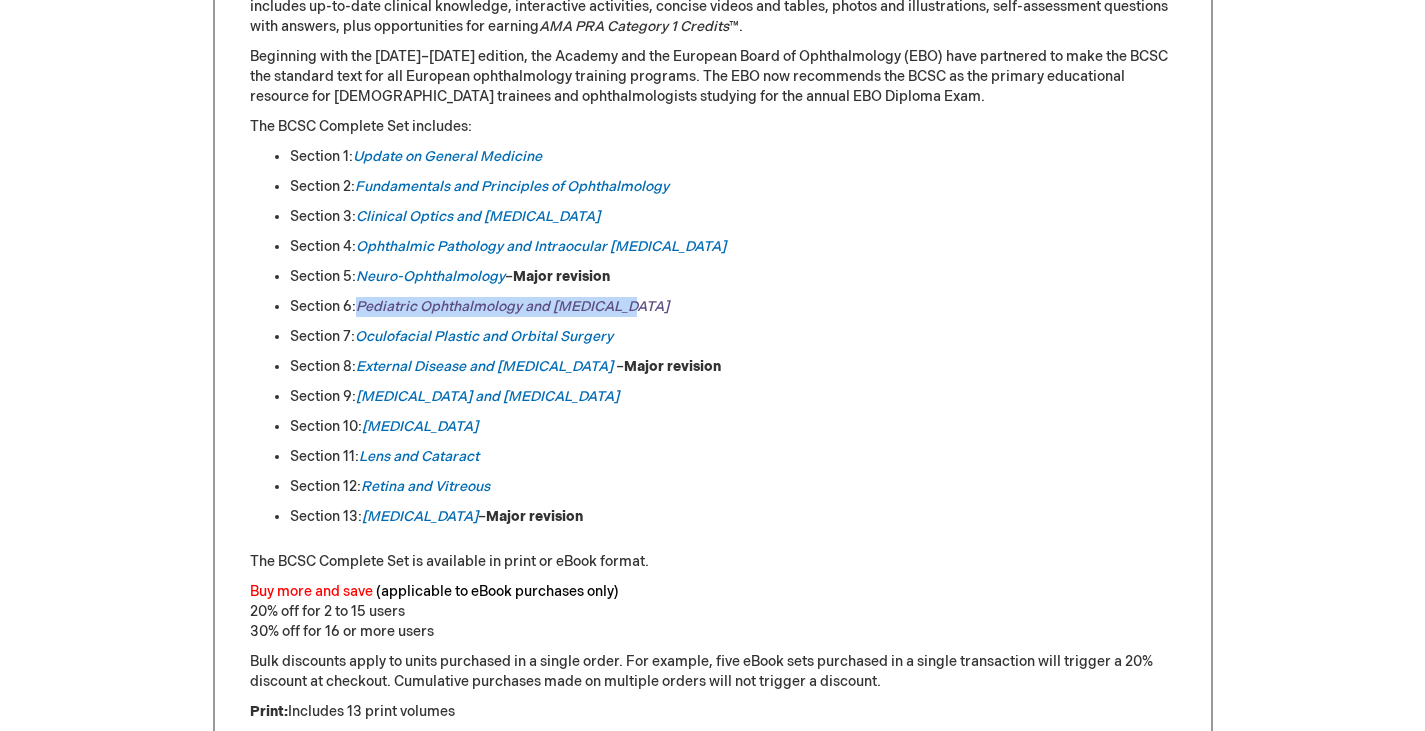 drag, startPoint x: 355, startPoint y: 304, endPoint x: 630, endPoint y: 309, distance: 275.04544 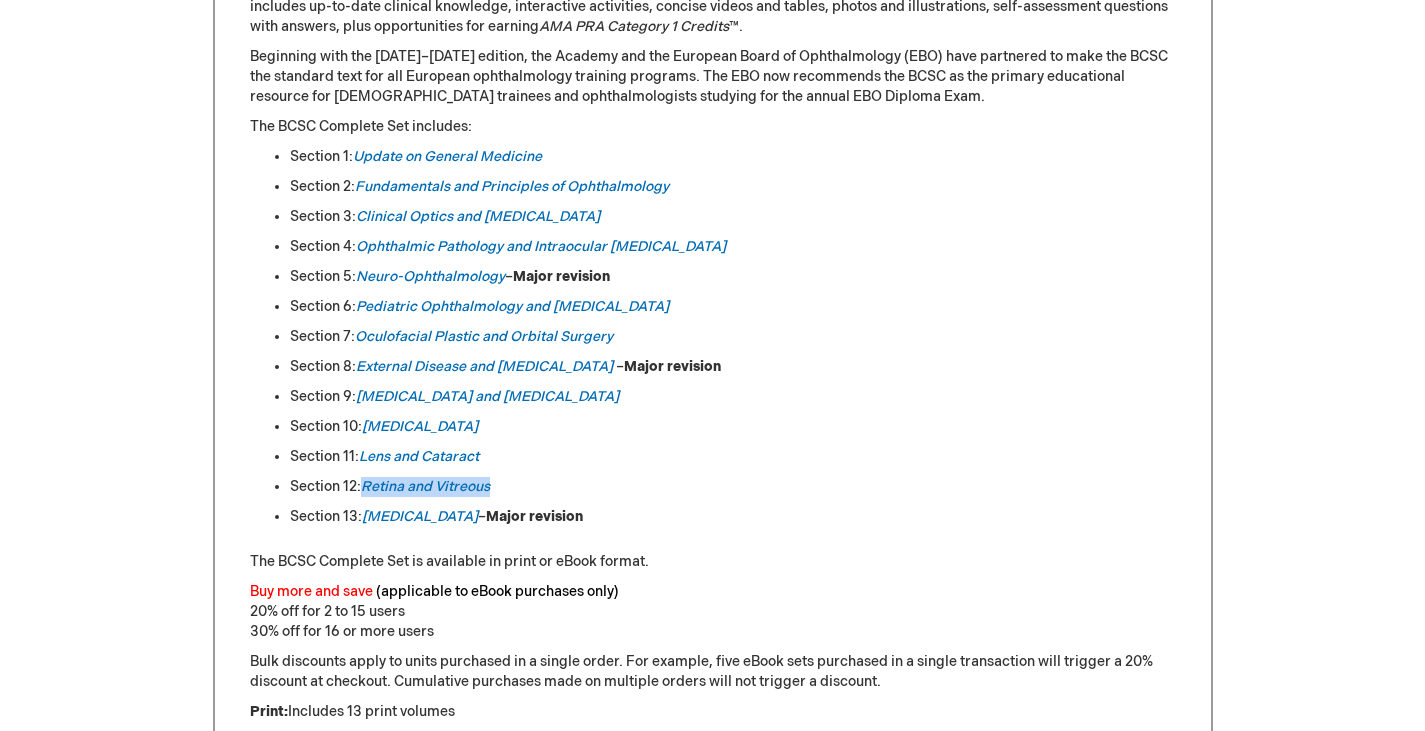 drag, startPoint x: 360, startPoint y: 485, endPoint x: 501, endPoint y: 490, distance: 141.08862 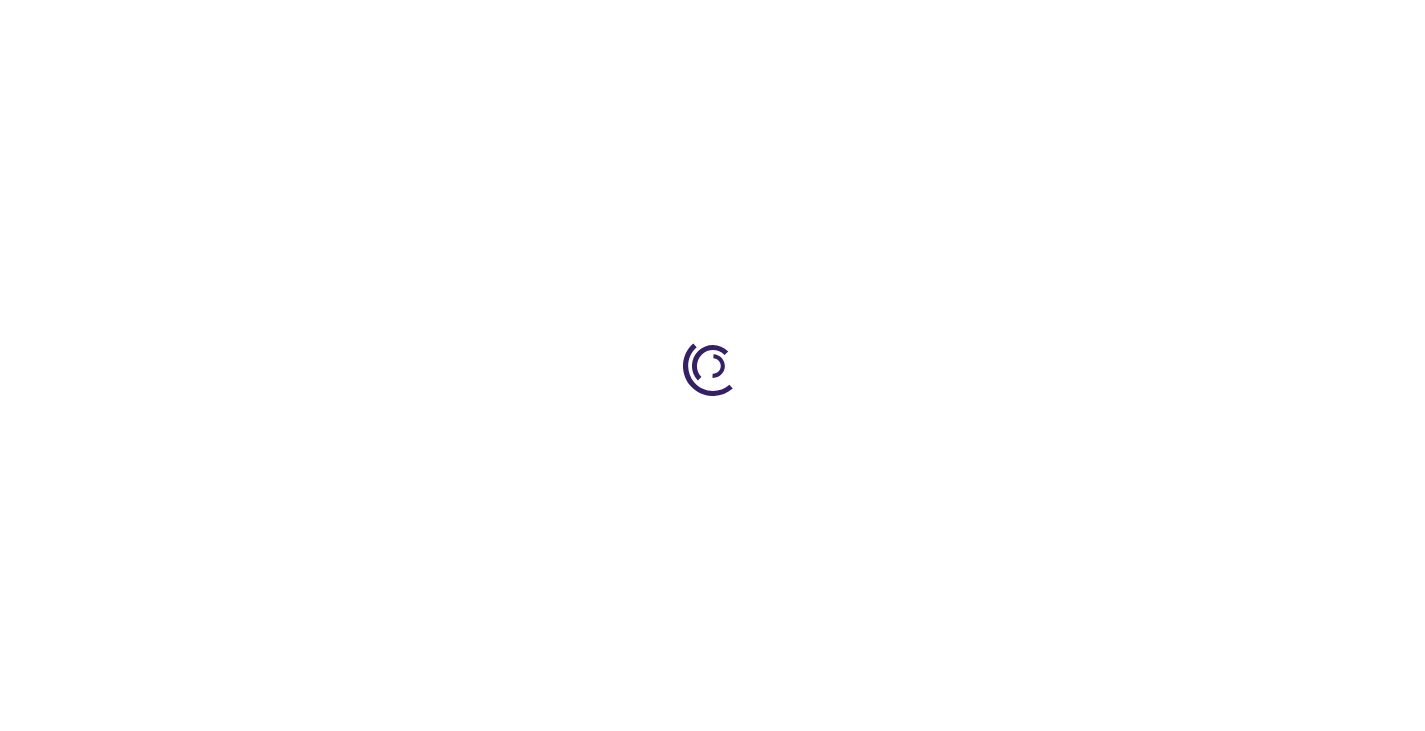scroll, scrollTop: 0, scrollLeft: 0, axis: both 